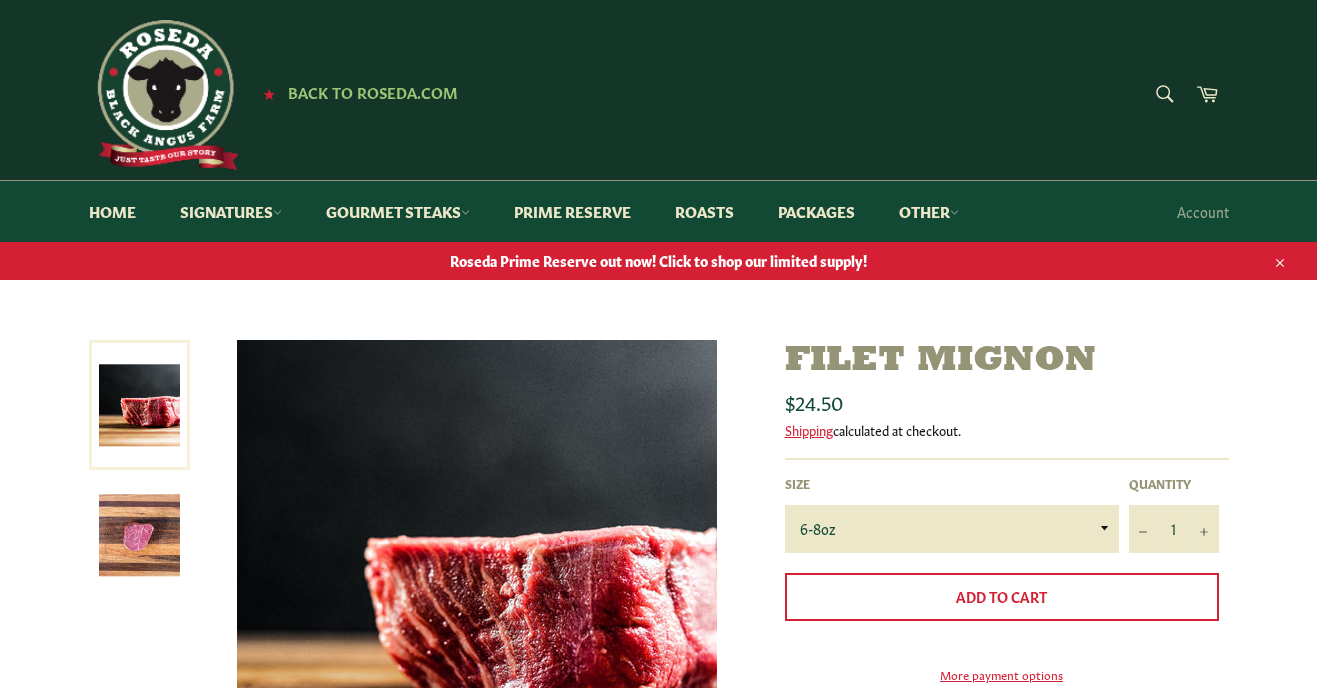 scroll, scrollTop: 0, scrollLeft: 0, axis: both 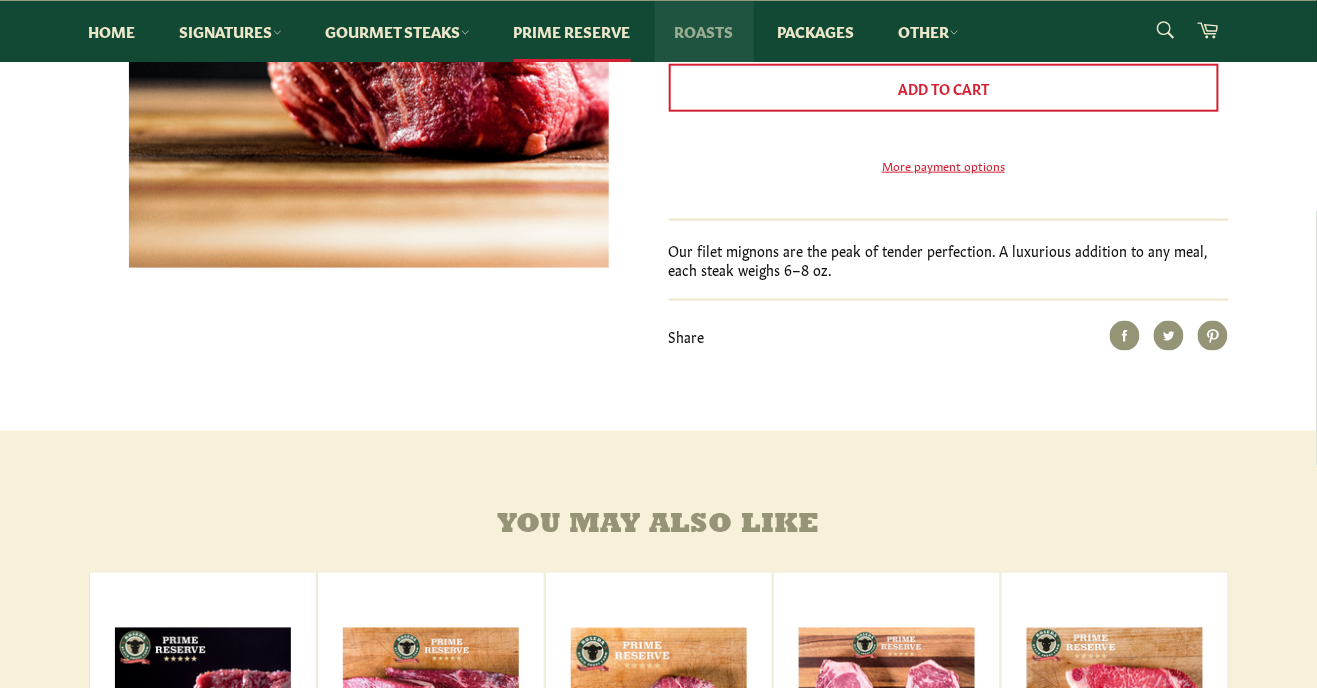 click on "Roasts" at bounding box center [704, 31] 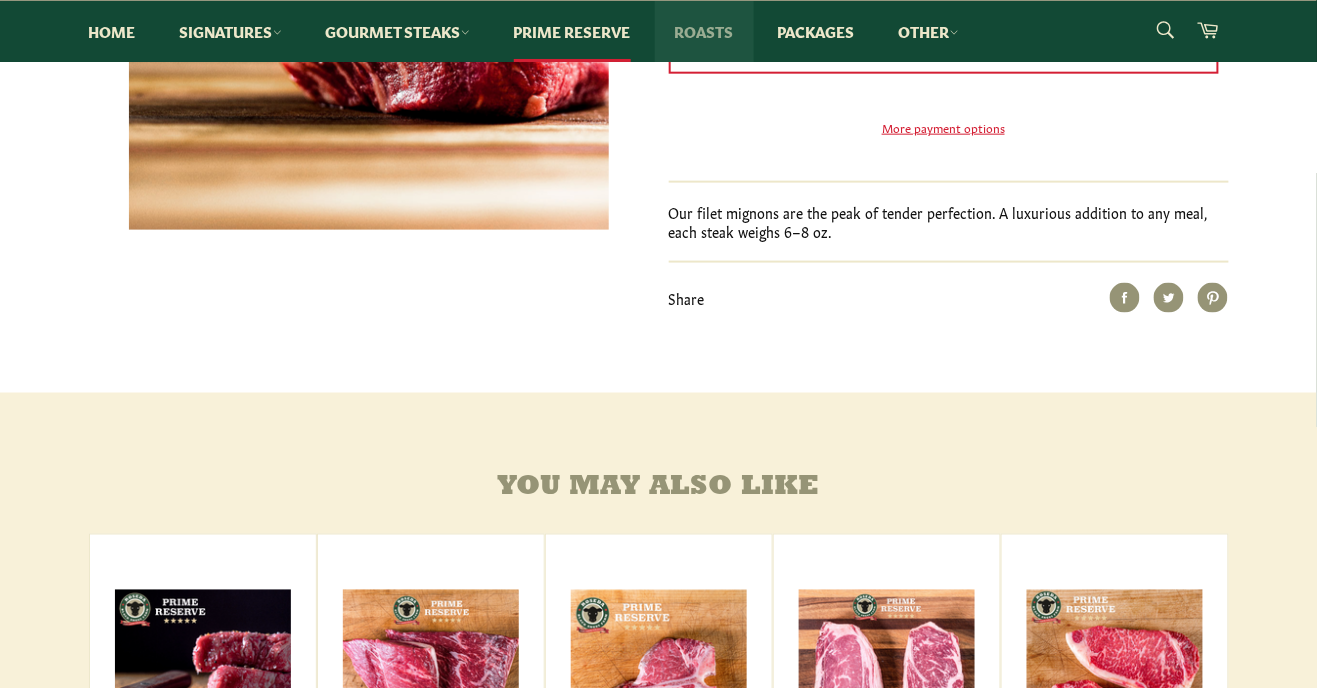 scroll, scrollTop: 616, scrollLeft: 0, axis: vertical 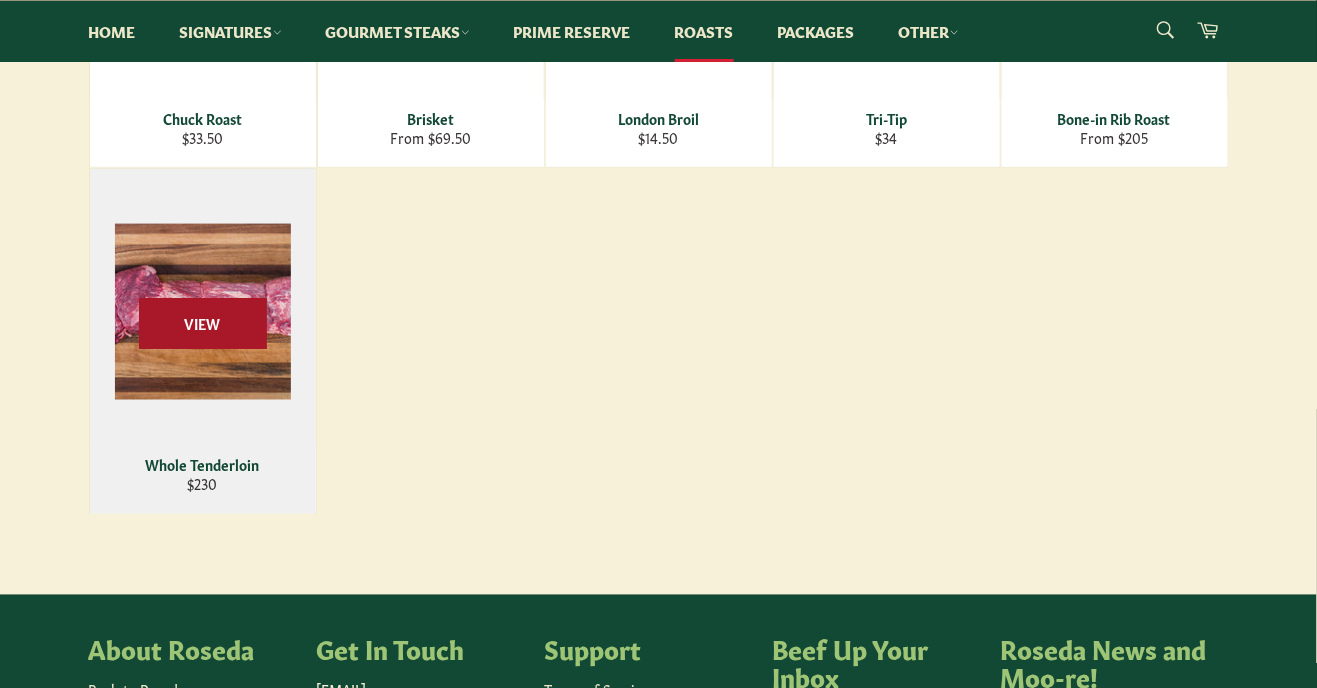 click on "View" at bounding box center [203, 323] 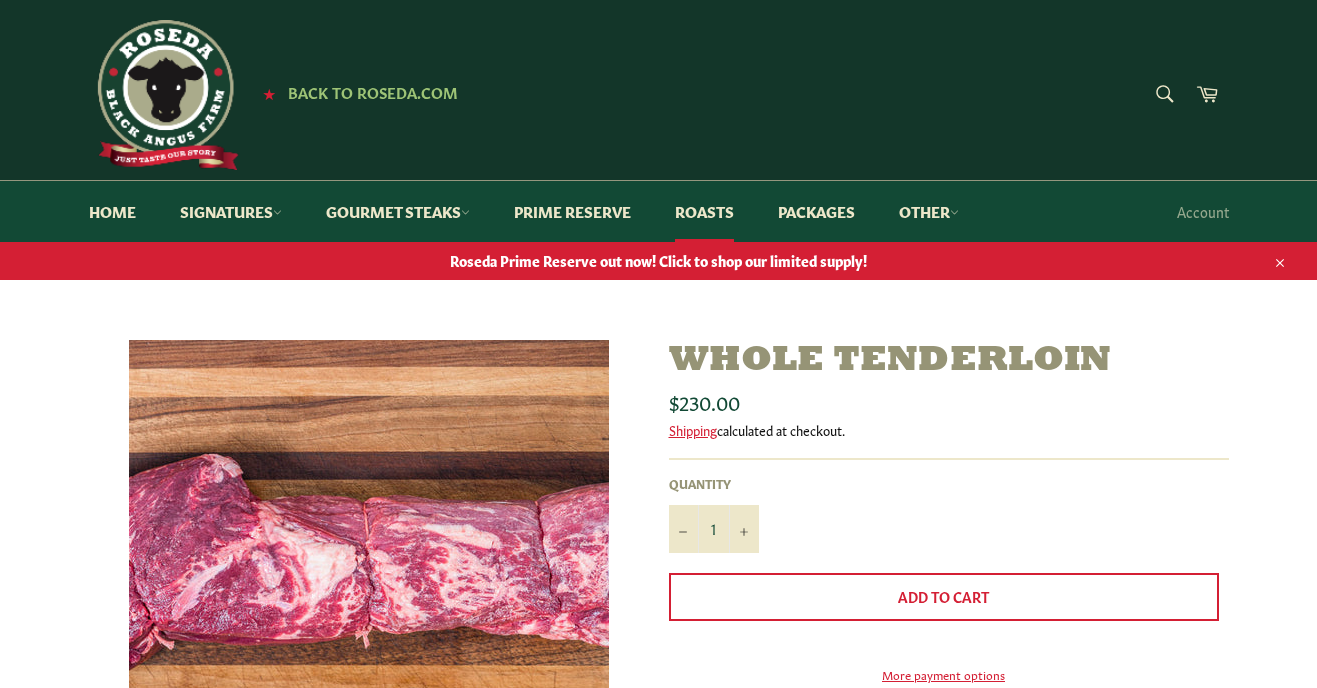 scroll, scrollTop: 0, scrollLeft: 0, axis: both 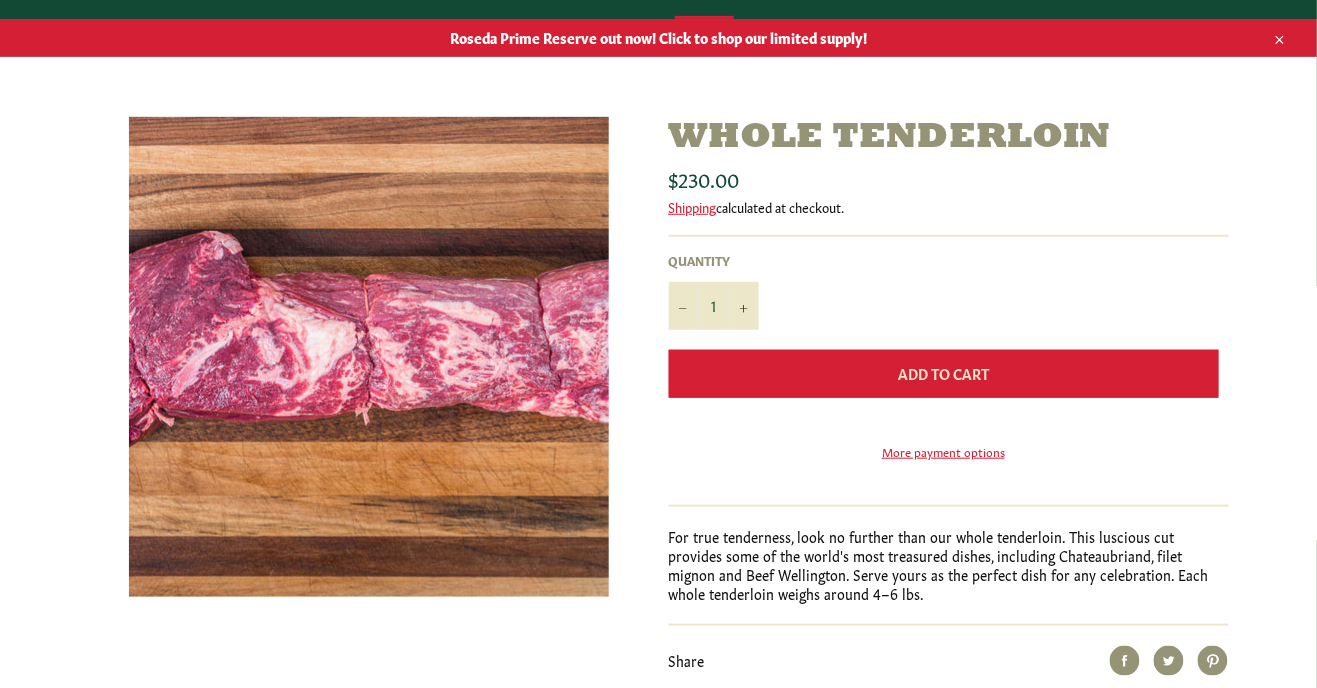click on "Add to Cart" at bounding box center (944, 374) 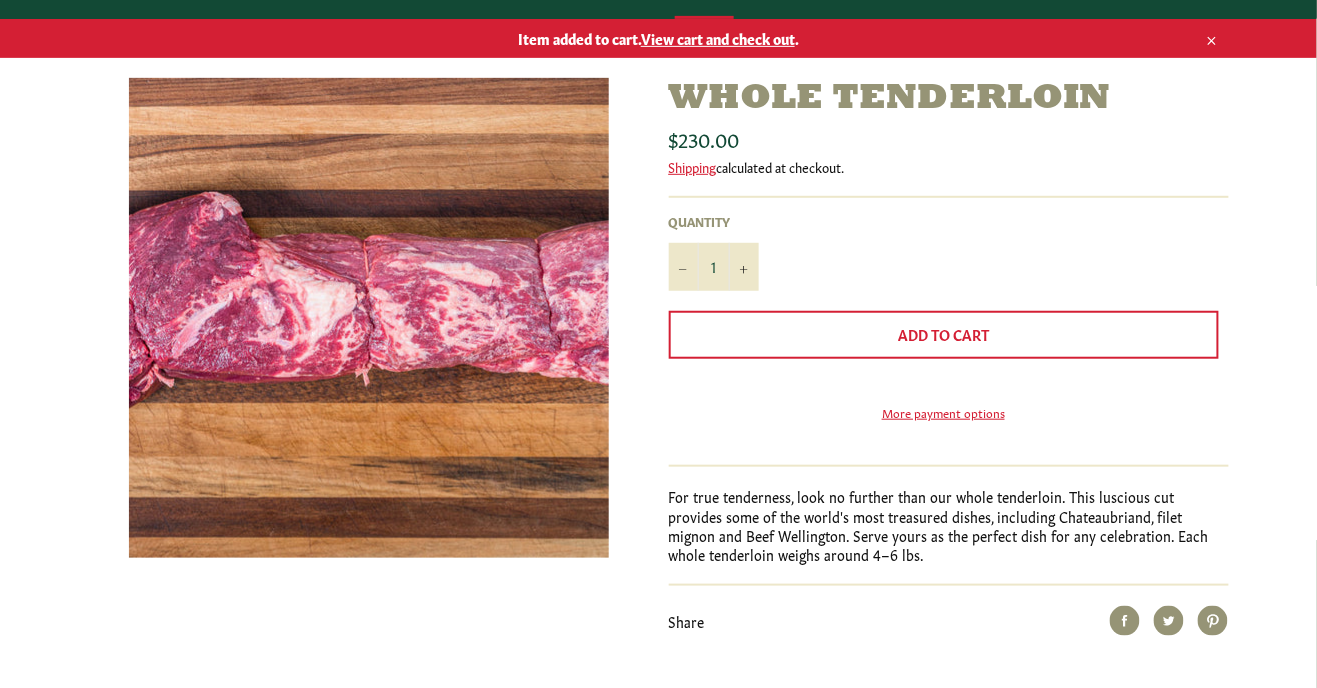 click on "View cart and check out" at bounding box center [718, 38] 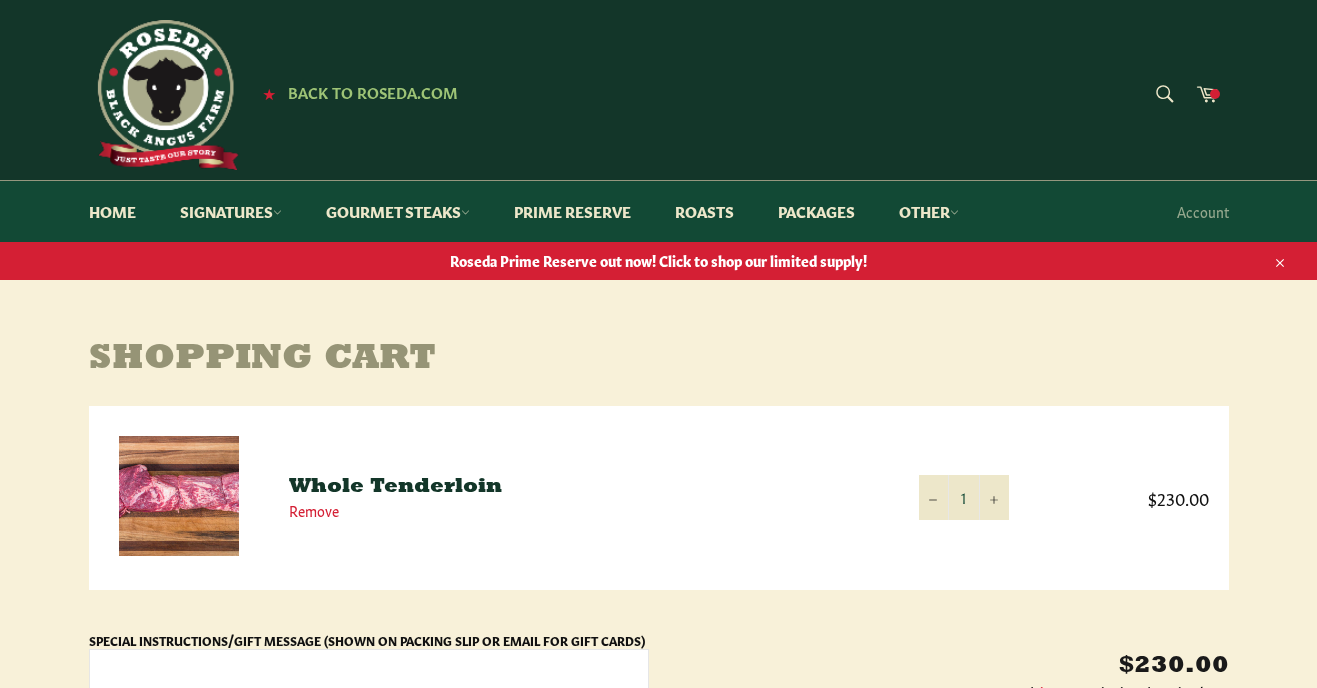 scroll, scrollTop: 0, scrollLeft: 0, axis: both 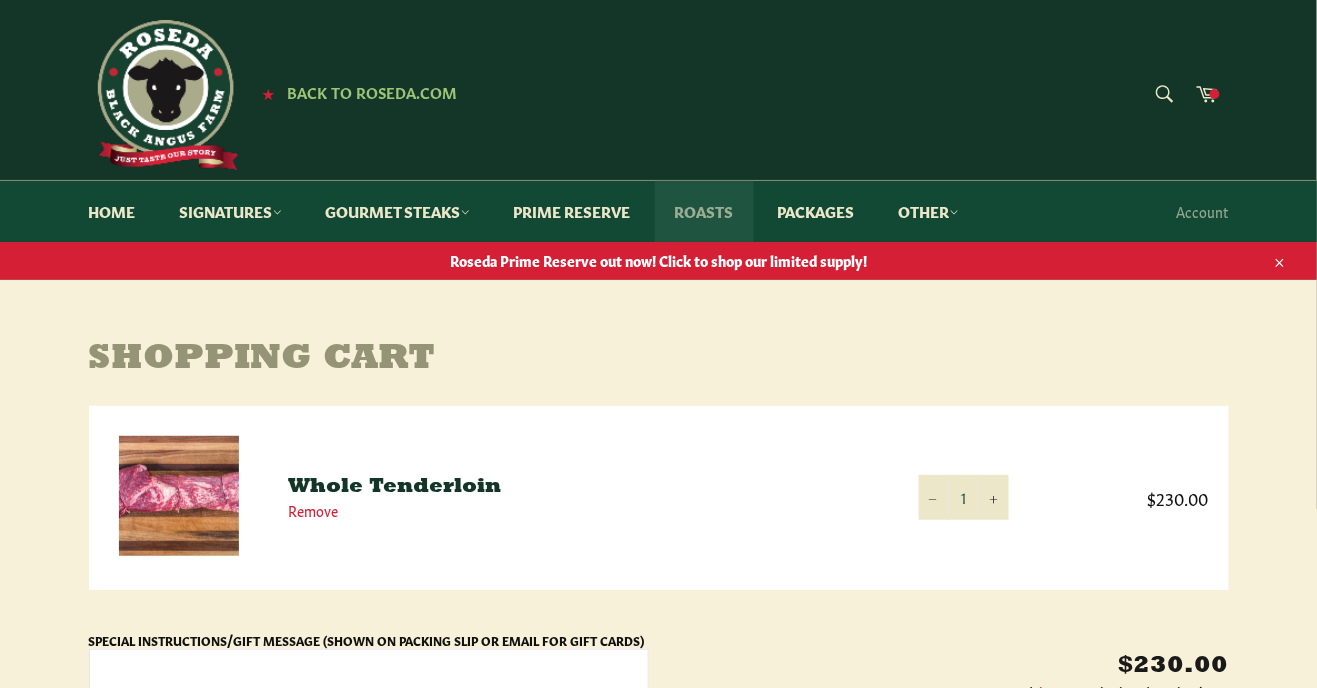 click on "Roasts" at bounding box center [704, 211] 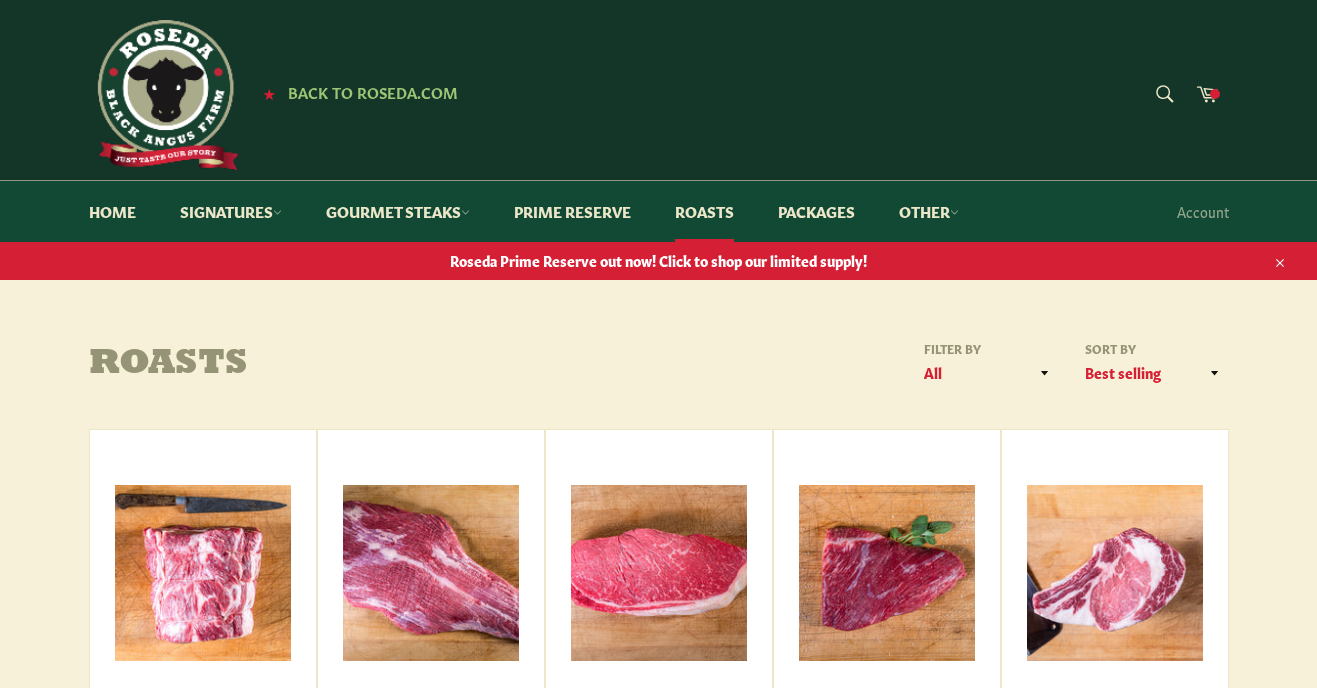 scroll, scrollTop: 0, scrollLeft: 0, axis: both 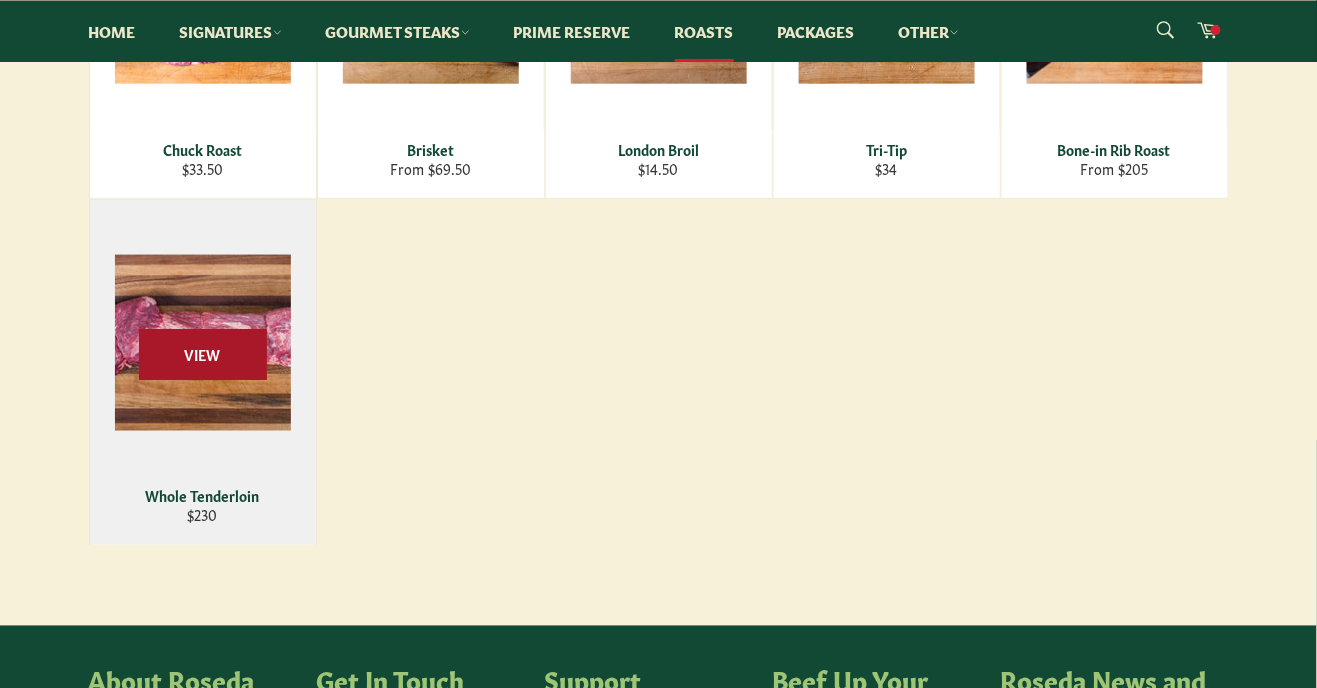 click on "View" at bounding box center [203, 354] 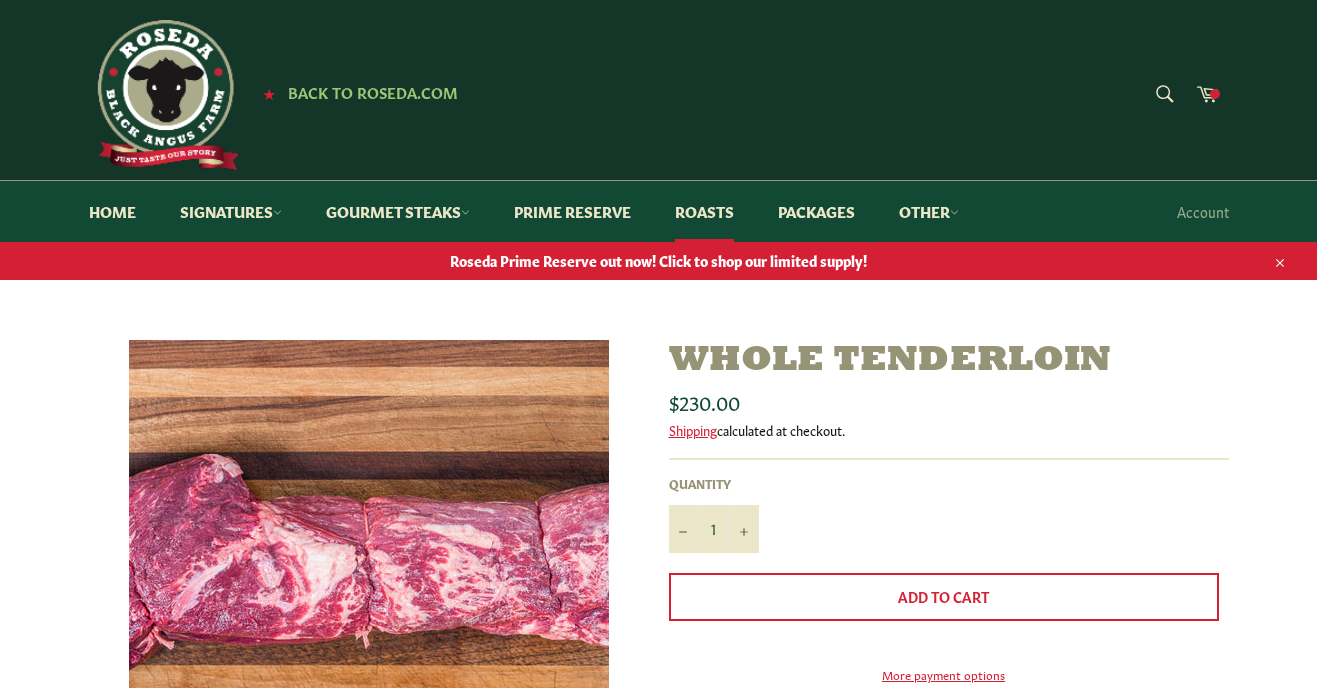 scroll, scrollTop: 0, scrollLeft: 0, axis: both 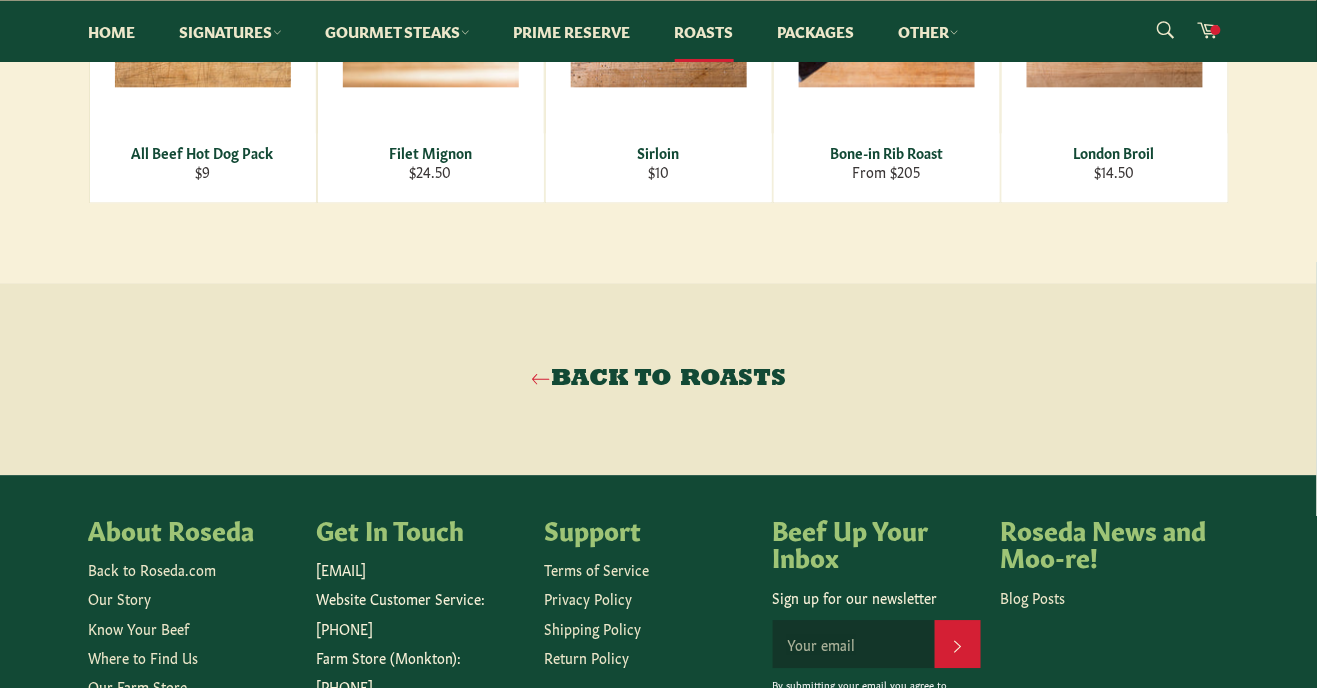 click on "Back to Roasts" at bounding box center (658, 379) 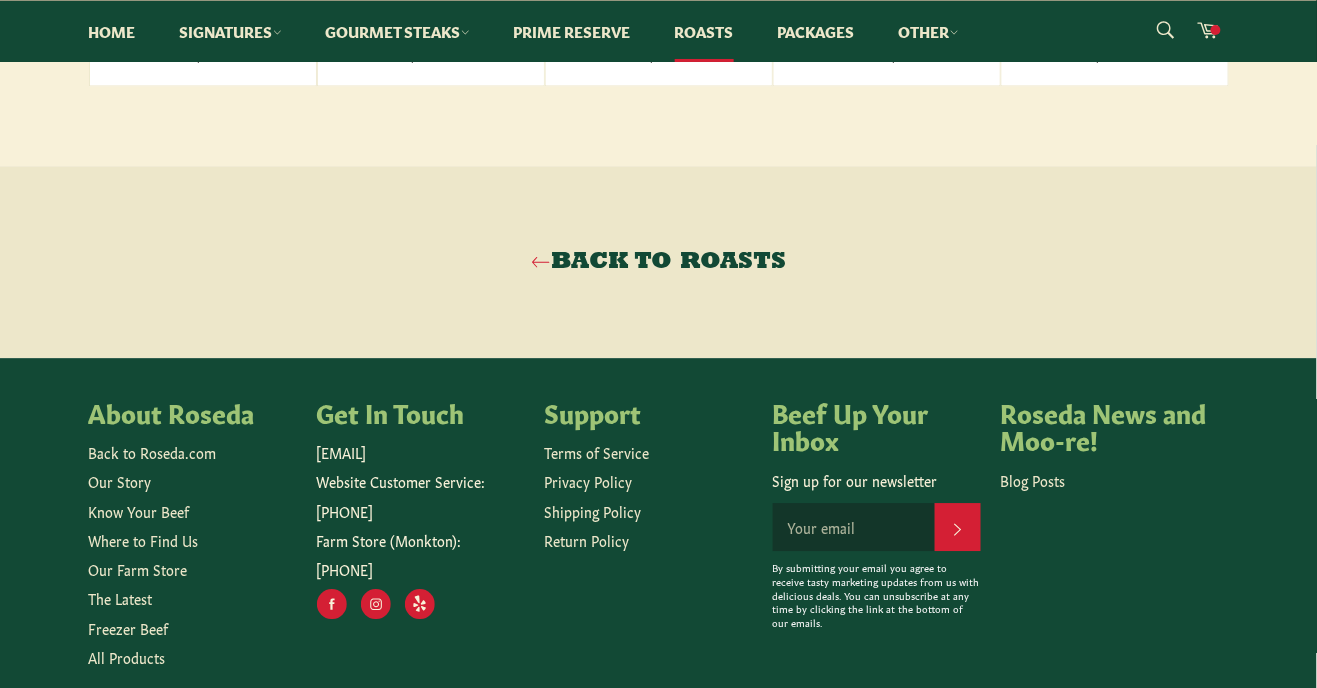 scroll, scrollTop: 1392, scrollLeft: 0, axis: vertical 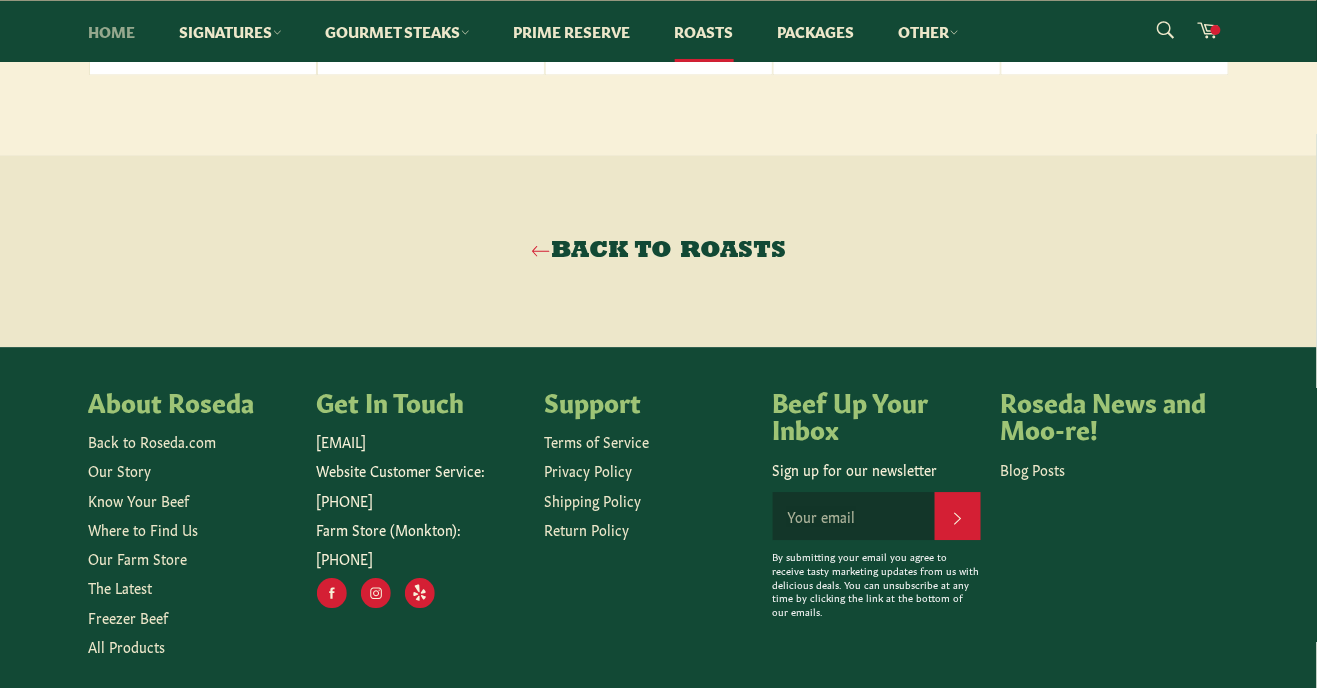 click on "Home" at bounding box center (112, 31) 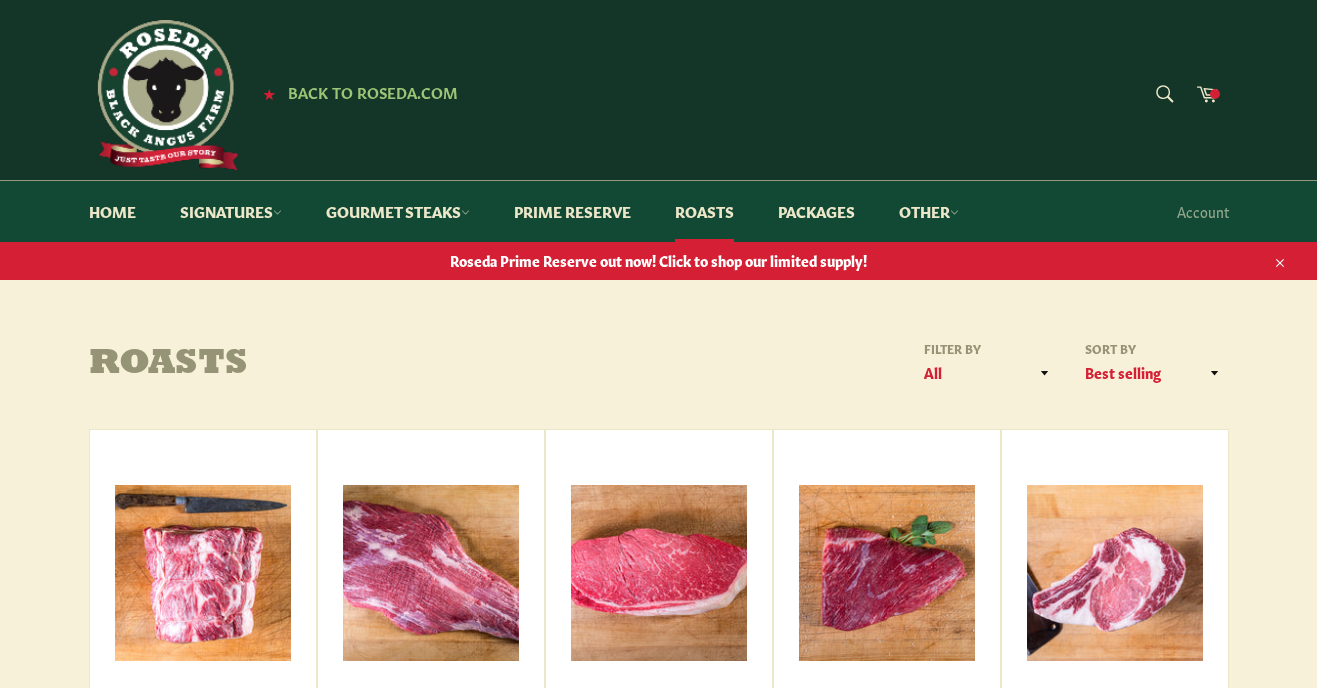 scroll, scrollTop: 0, scrollLeft: 0, axis: both 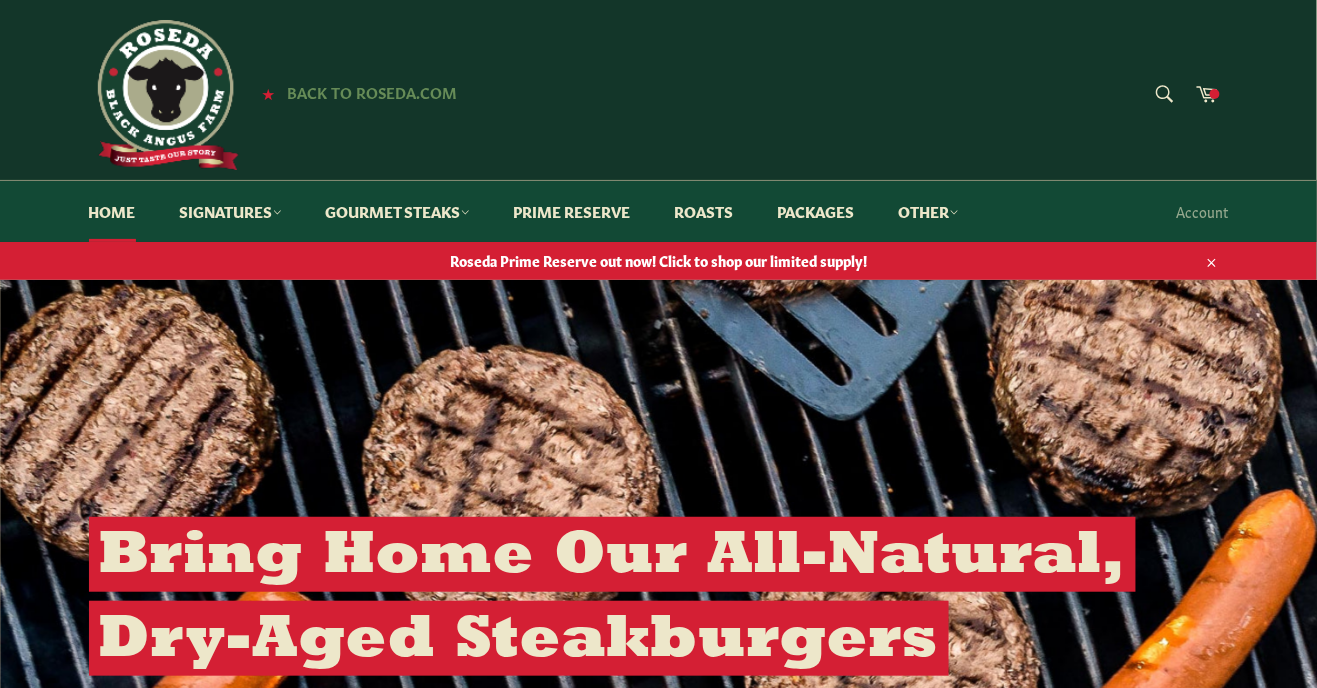 click on "Back to Roseda.com" at bounding box center (373, 91) 